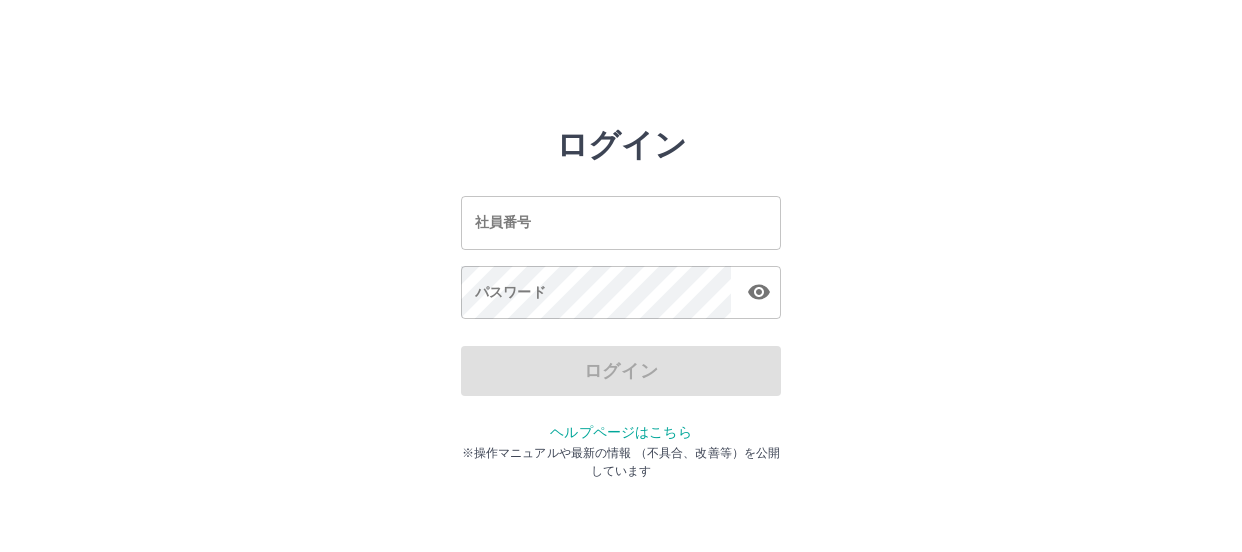 scroll, scrollTop: 0, scrollLeft: 0, axis: both 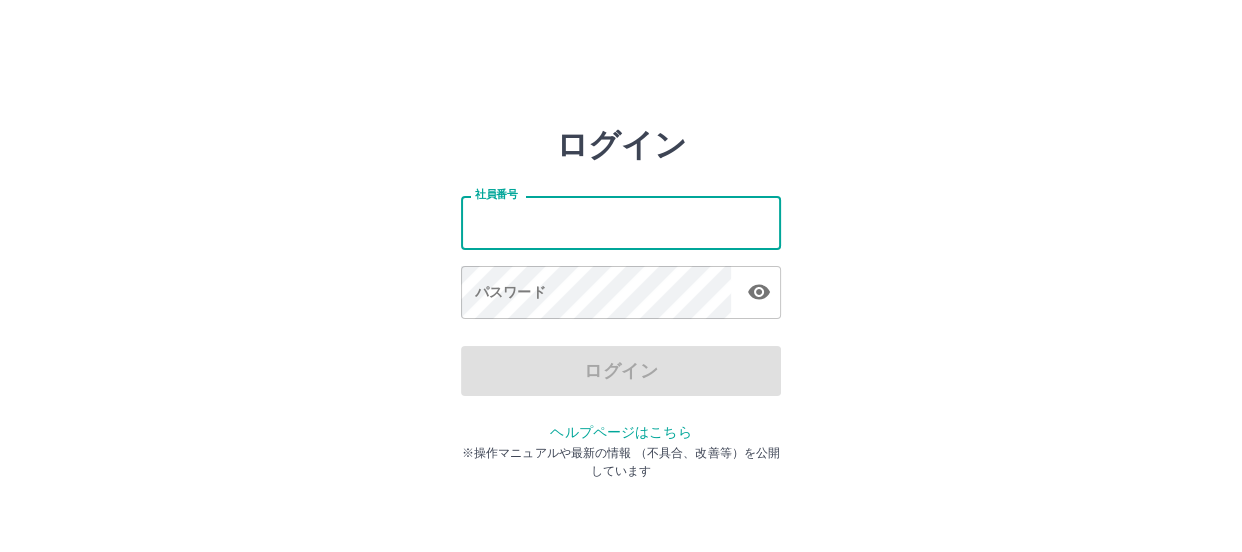 click on "社員番号" at bounding box center [621, 222] 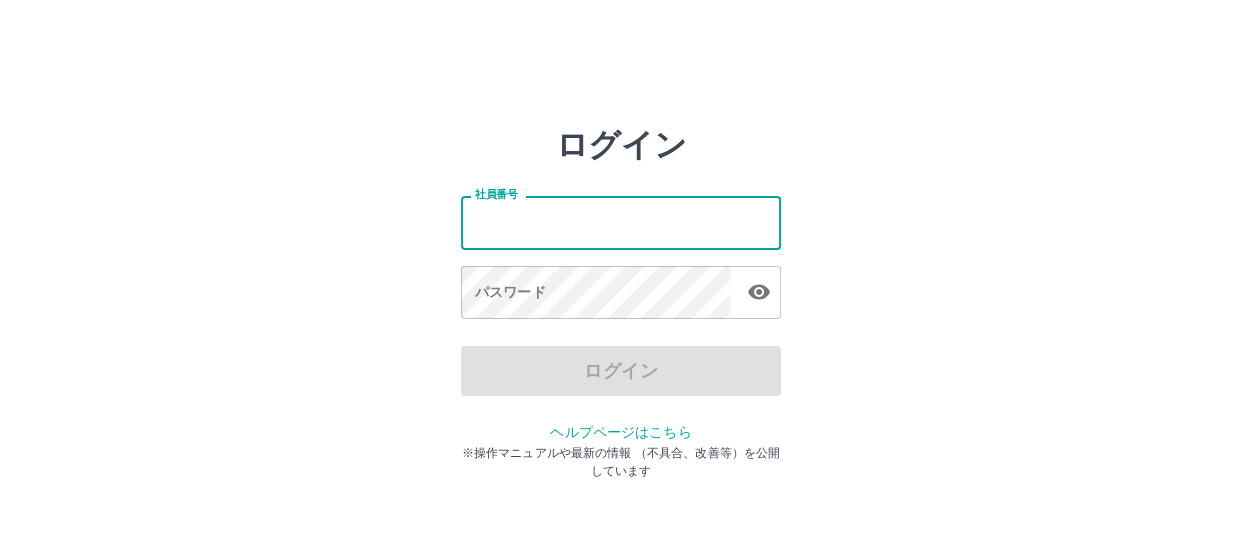 type on "*******" 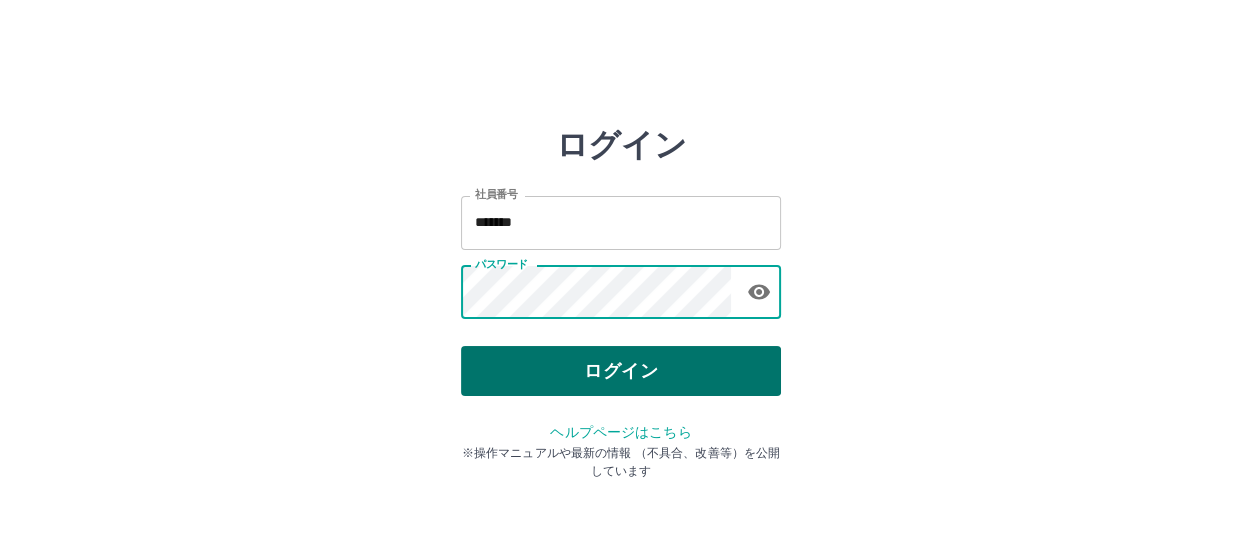 click on "ログイン" at bounding box center (621, 371) 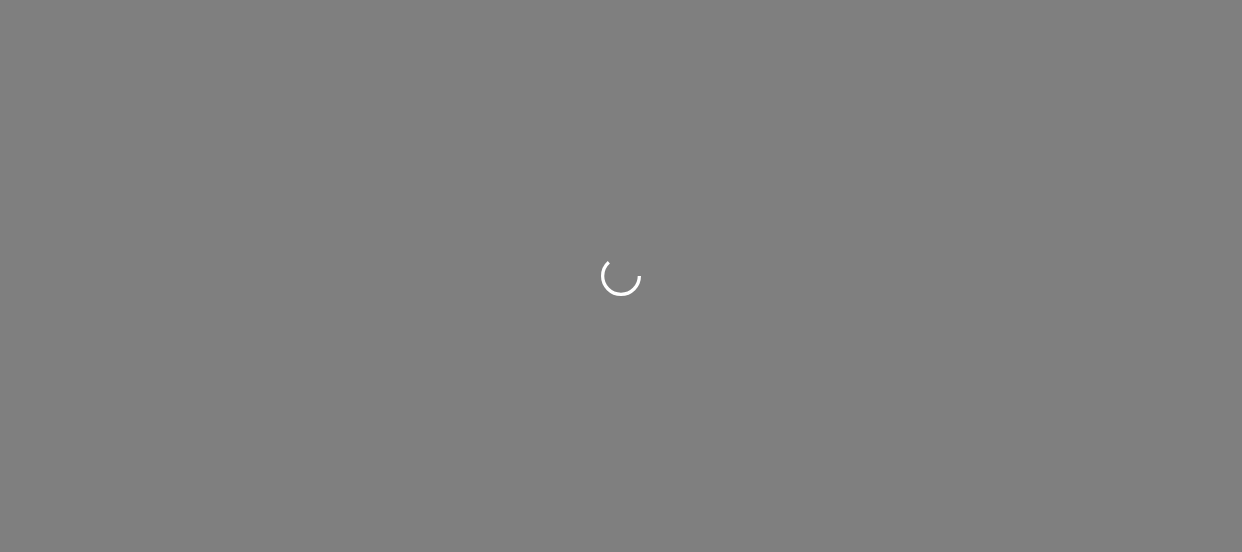 scroll, scrollTop: 0, scrollLeft: 0, axis: both 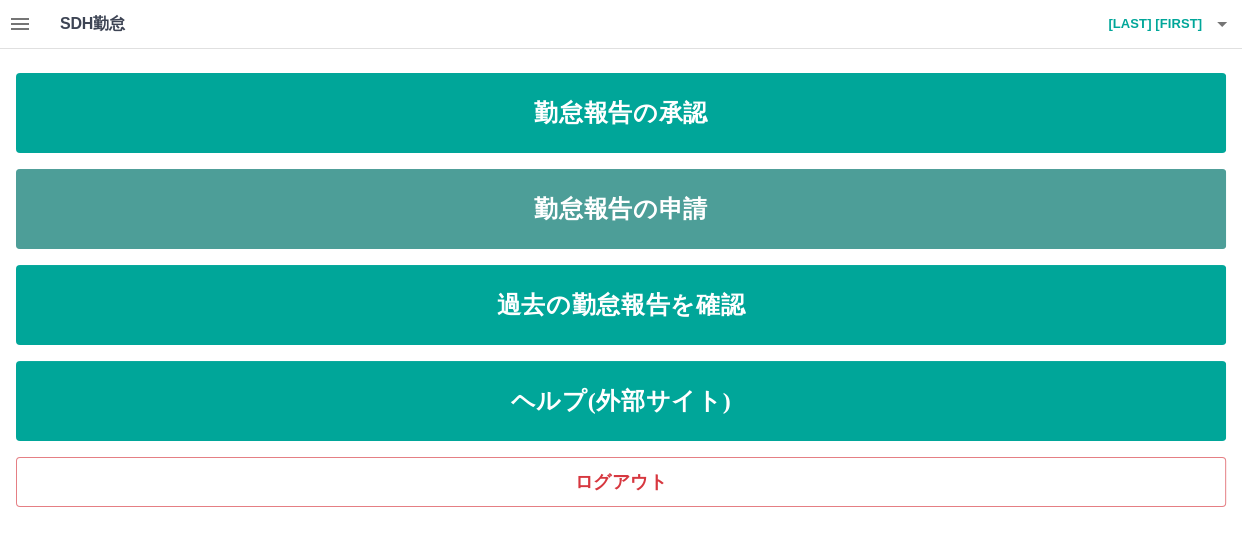 click on "勤怠報告の申請" at bounding box center (621, 209) 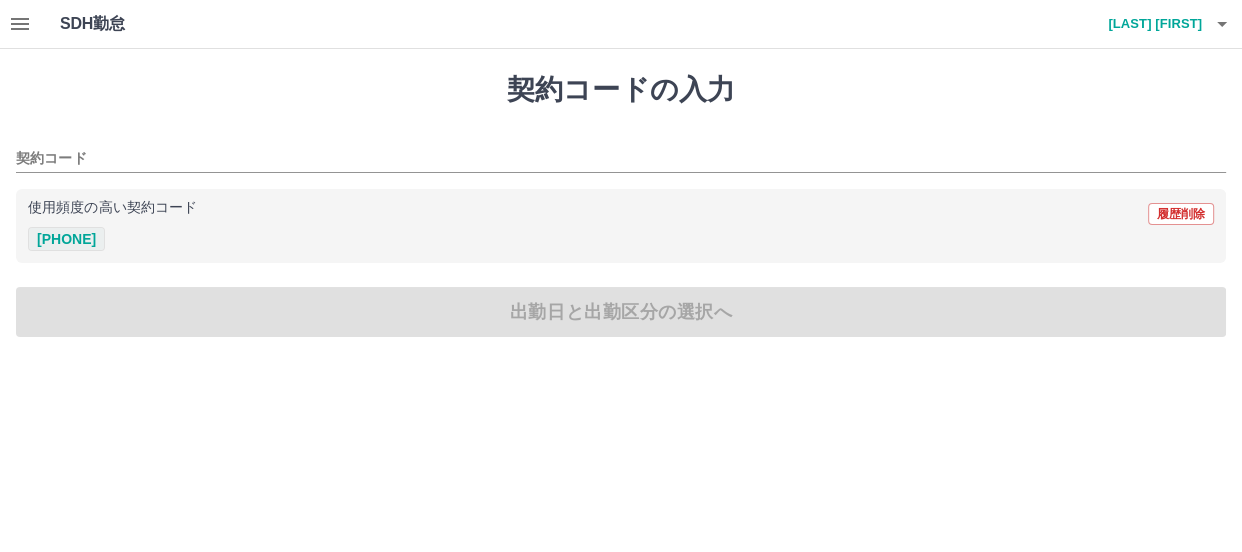 drag, startPoint x: 87, startPoint y: 234, endPoint x: 100, endPoint y: 242, distance: 15.264338 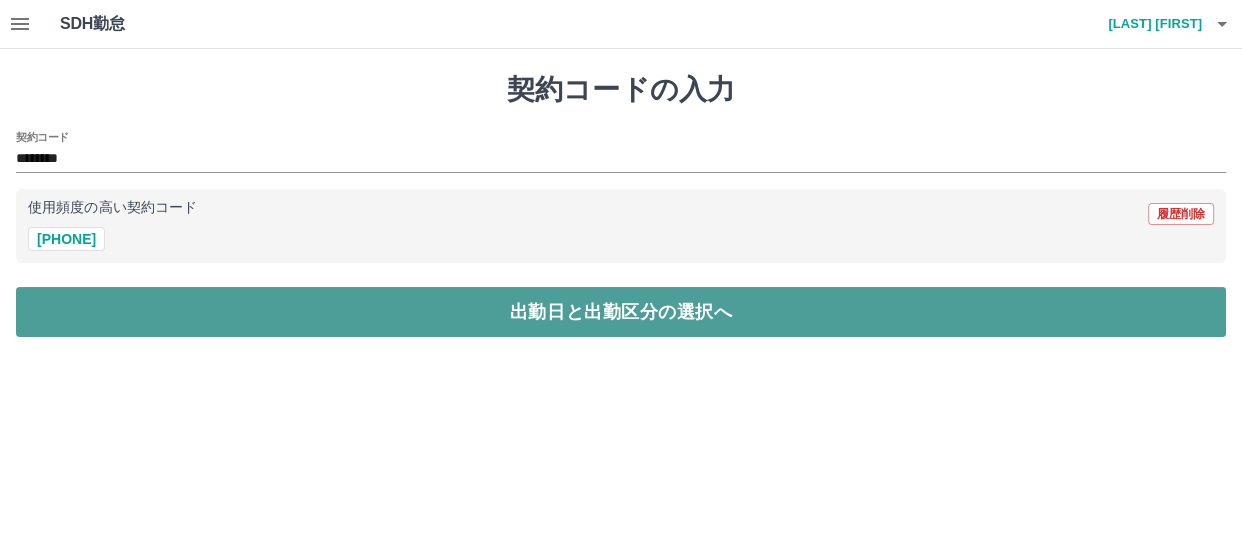 click on "出勤日と出勤区分の選択へ" at bounding box center [621, 312] 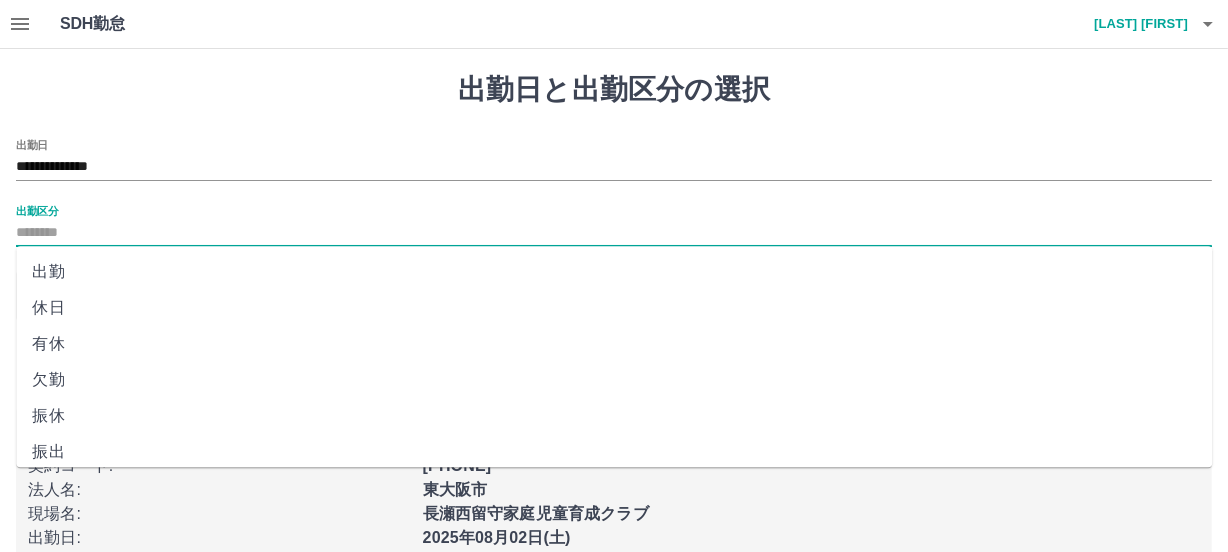 click on "出勤区分" at bounding box center [614, 233] 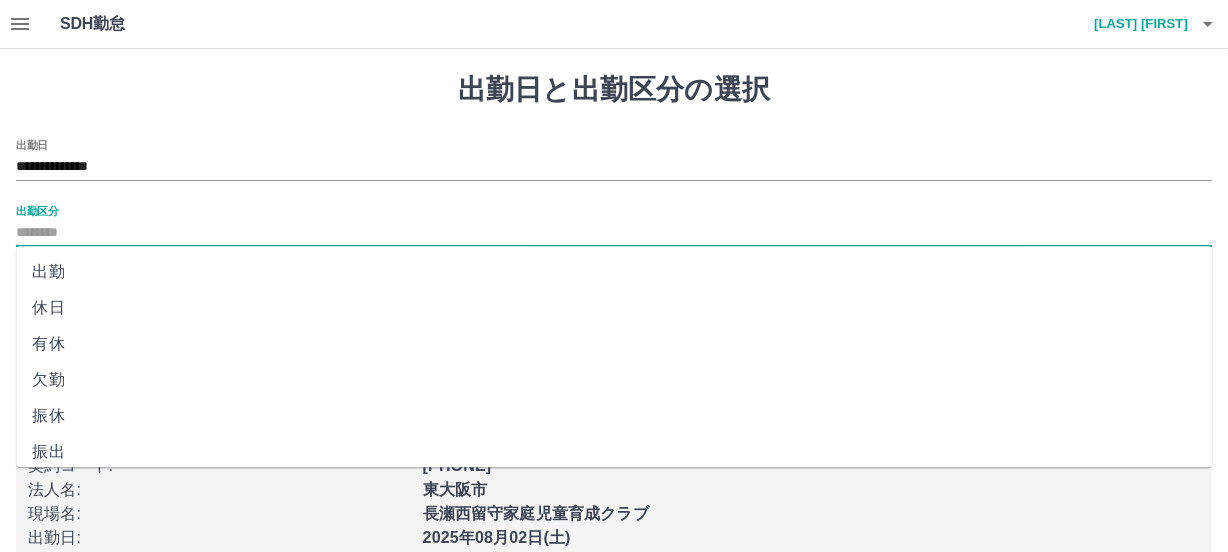 click on "出勤" at bounding box center (614, 272) 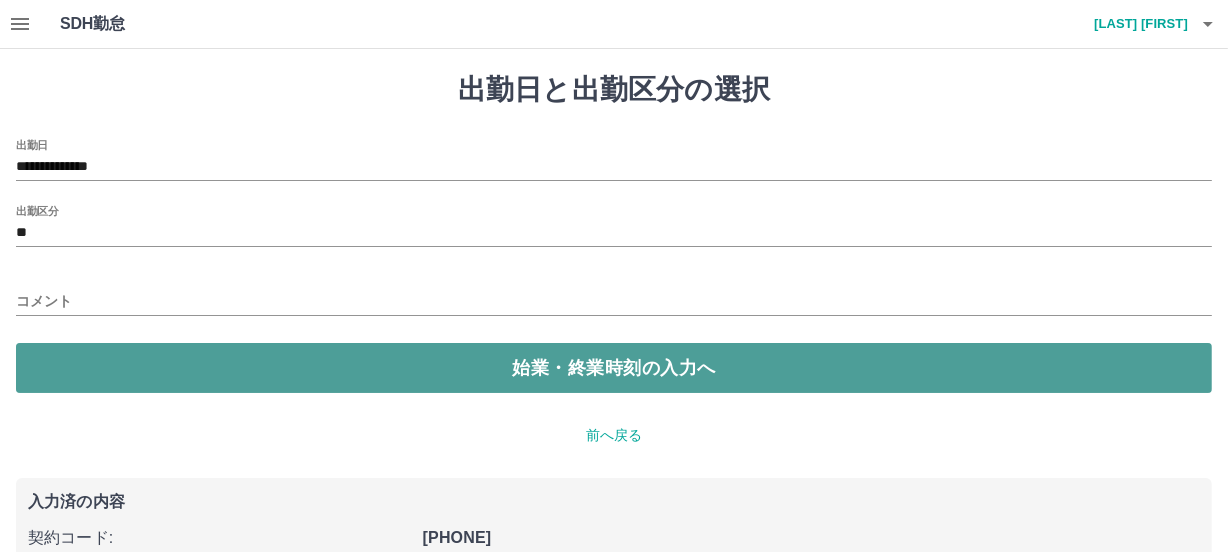 click on "始業・終業時刻の入力へ" at bounding box center [614, 368] 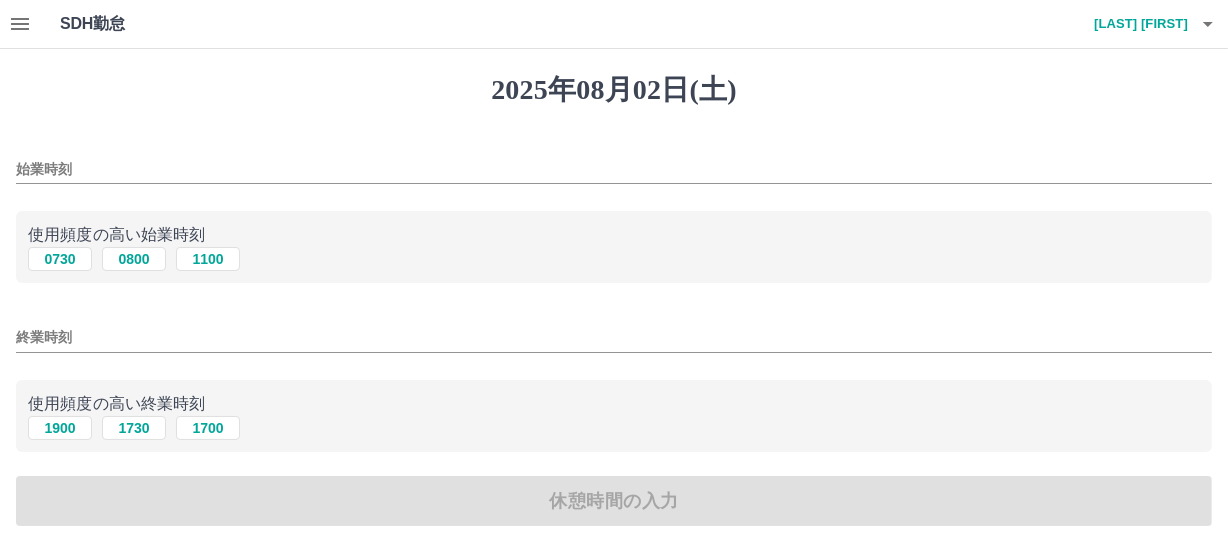 click 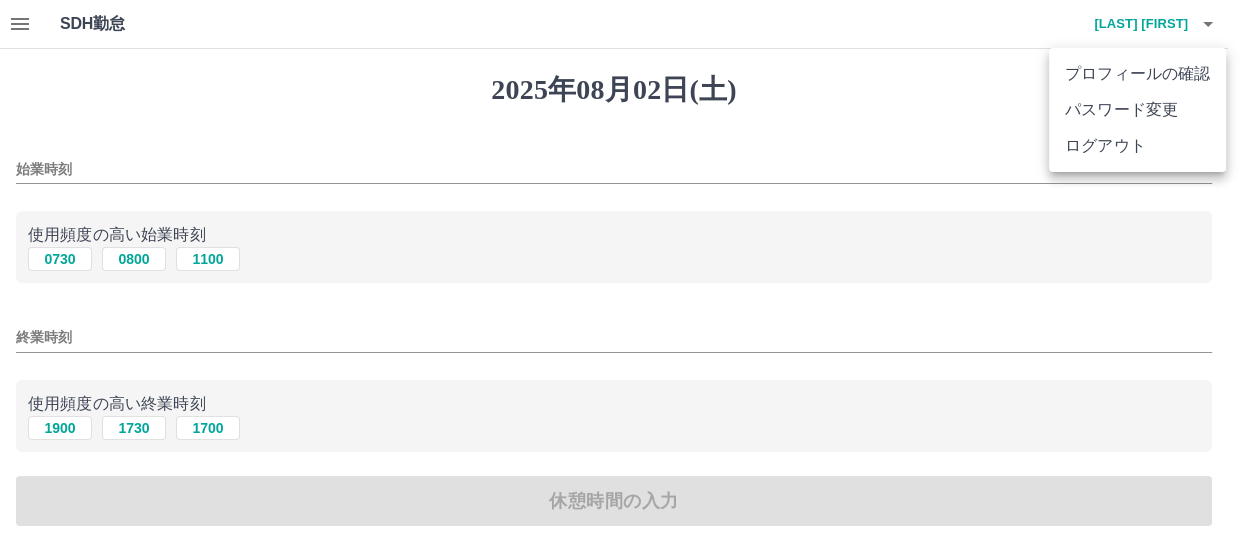 click on "ログアウト" at bounding box center [1137, 146] 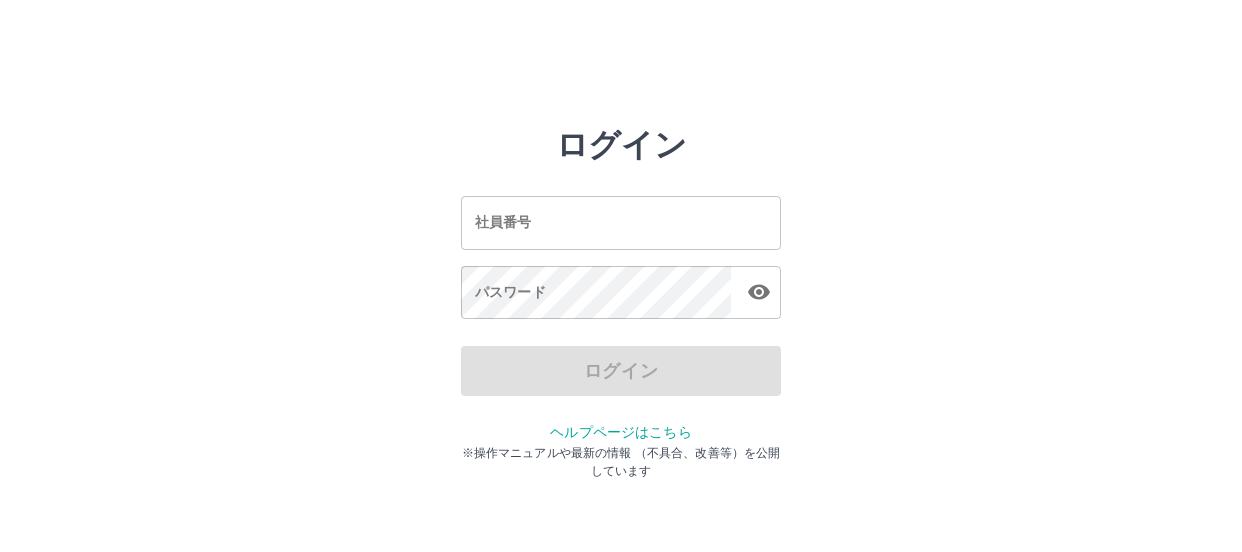 scroll, scrollTop: 0, scrollLeft: 0, axis: both 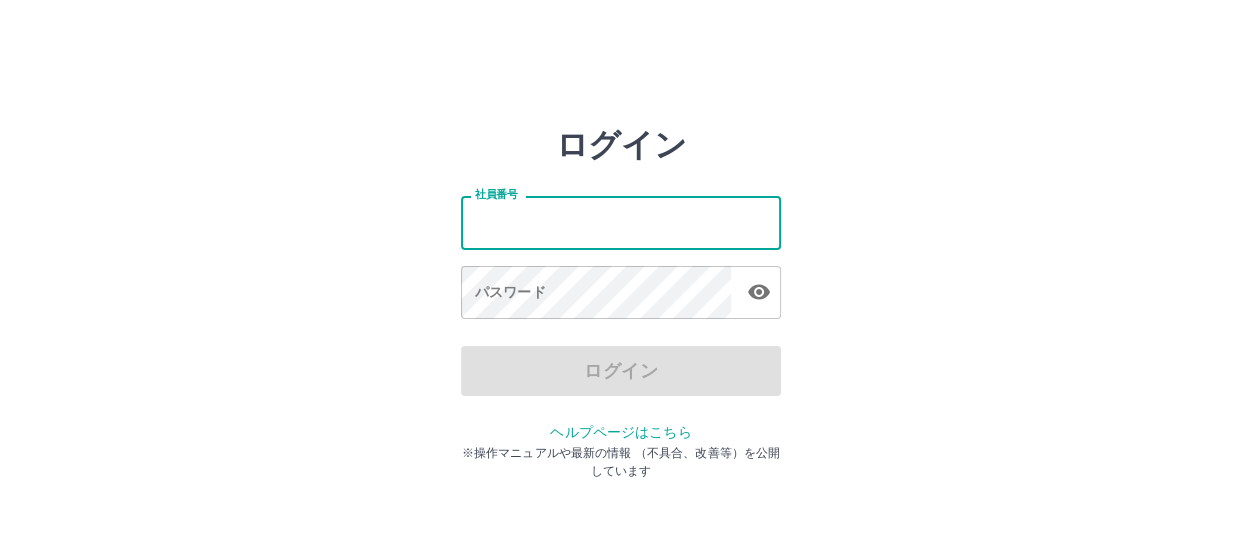 click on "社員番号" at bounding box center (621, 222) 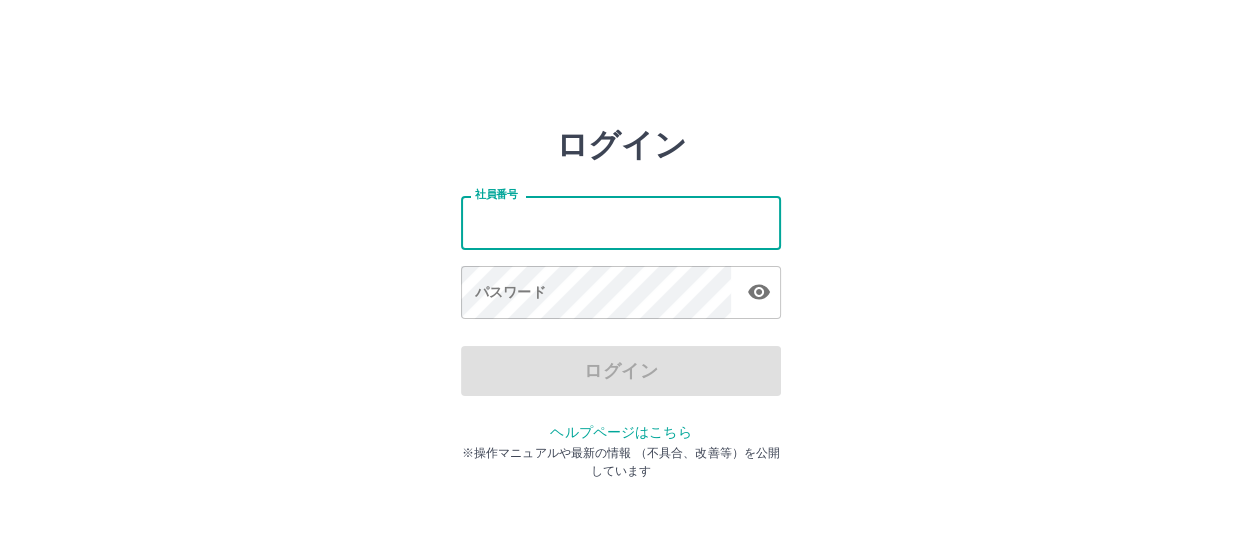 type on "*******" 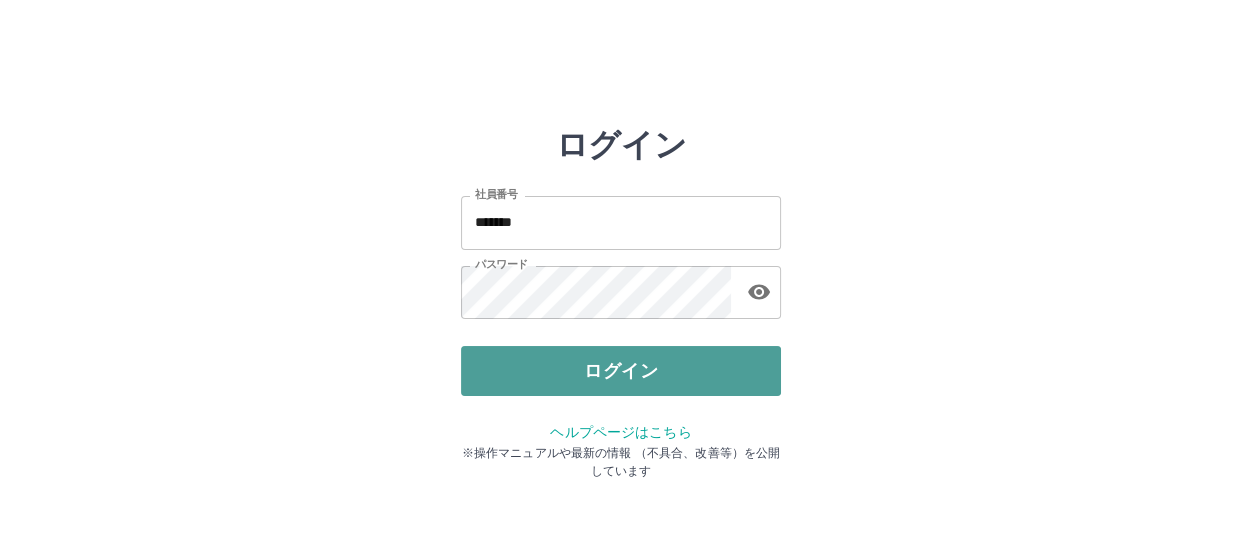 click on "ログイン" at bounding box center (621, 371) 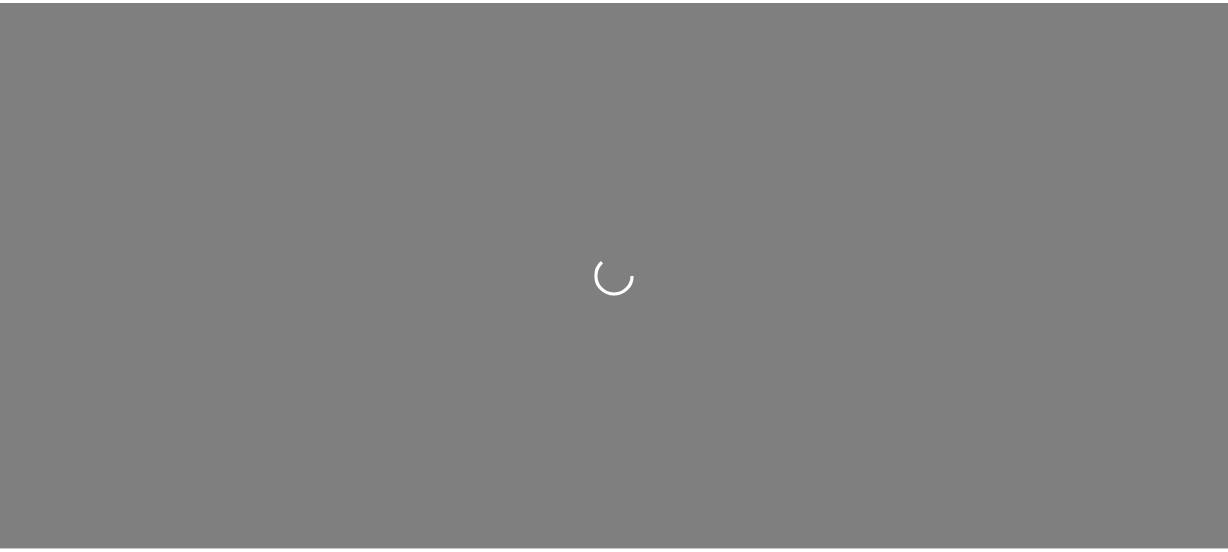 scroll, scrollTop: 0, scrollLeft: 0, axis: both 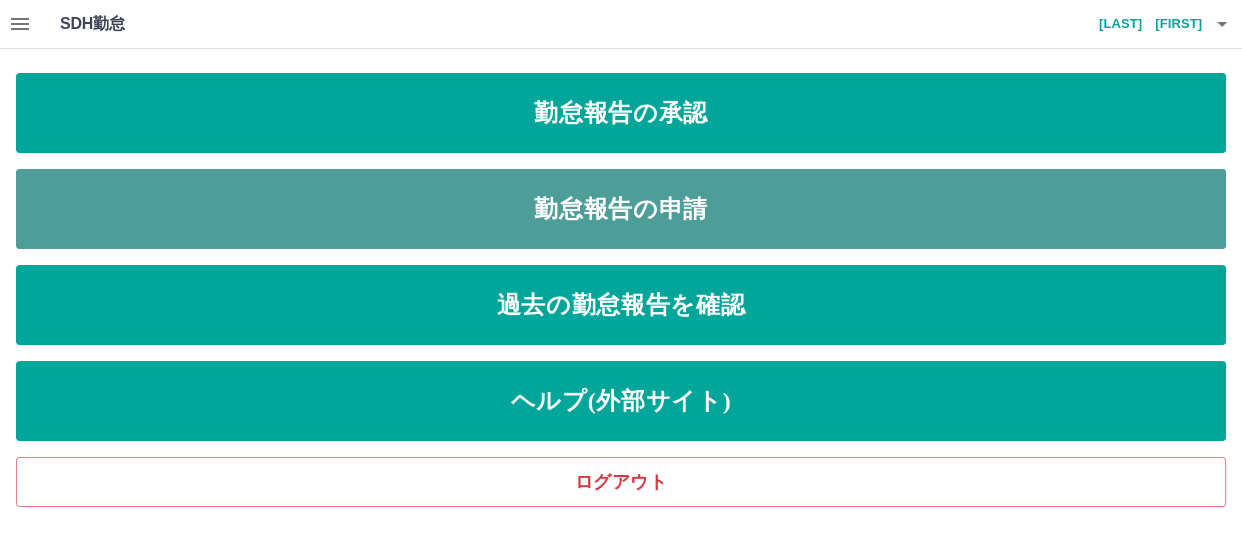 click on "勤怠報告の申請" at bounding box center [621, 209] 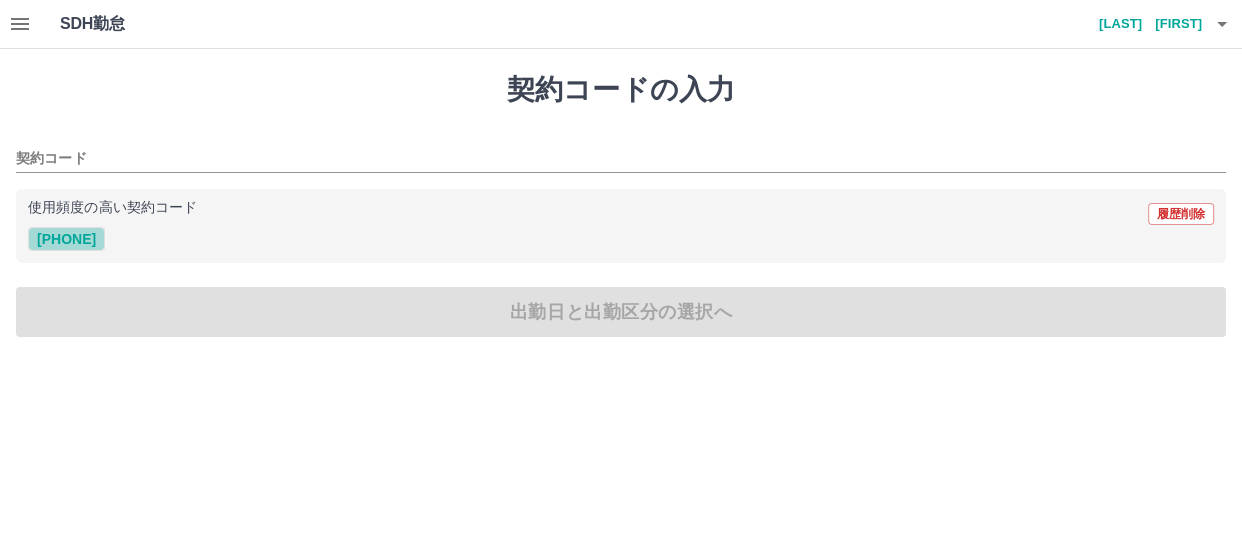 click on "40292030" at bounding box center [66, 239] 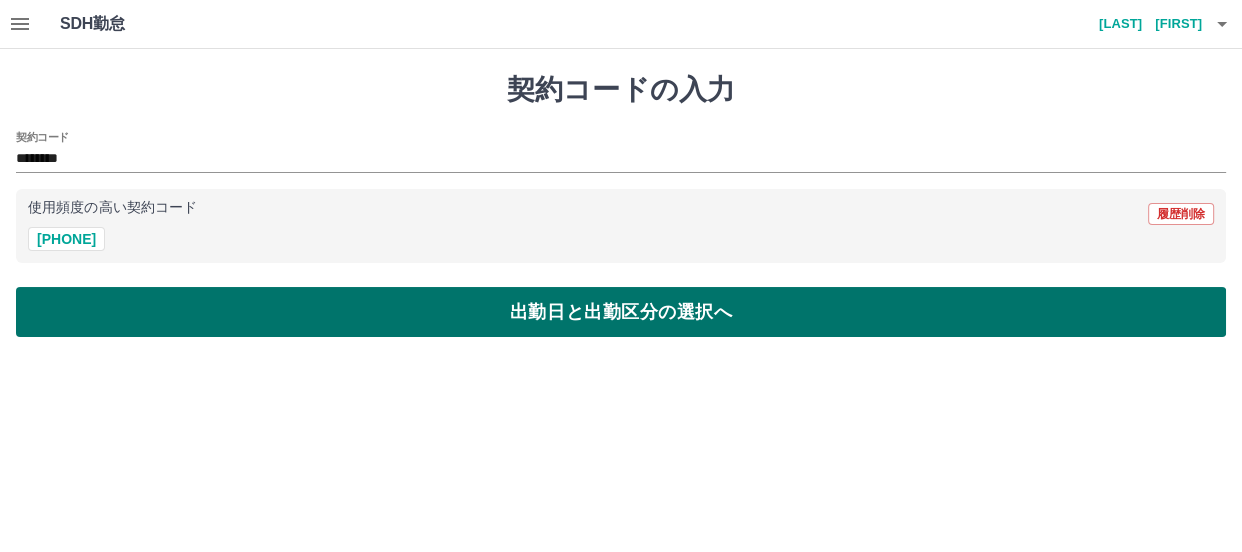 click on "出勤日と出勤区分の選択へ" at bounding box center [621, 312] 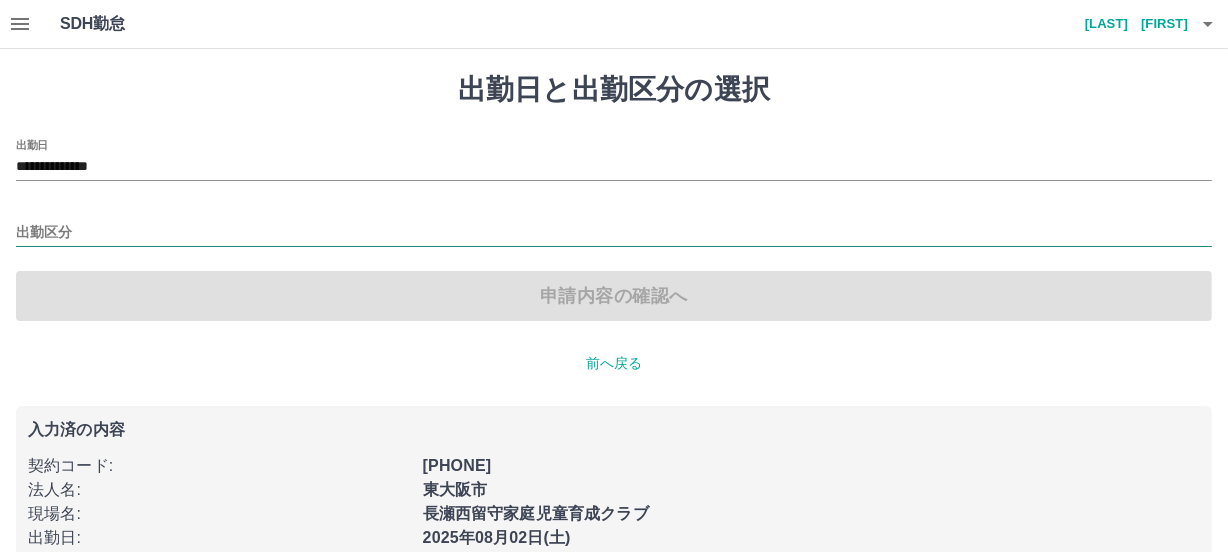 click on "出勤区分" at bounding box center [614, 233] 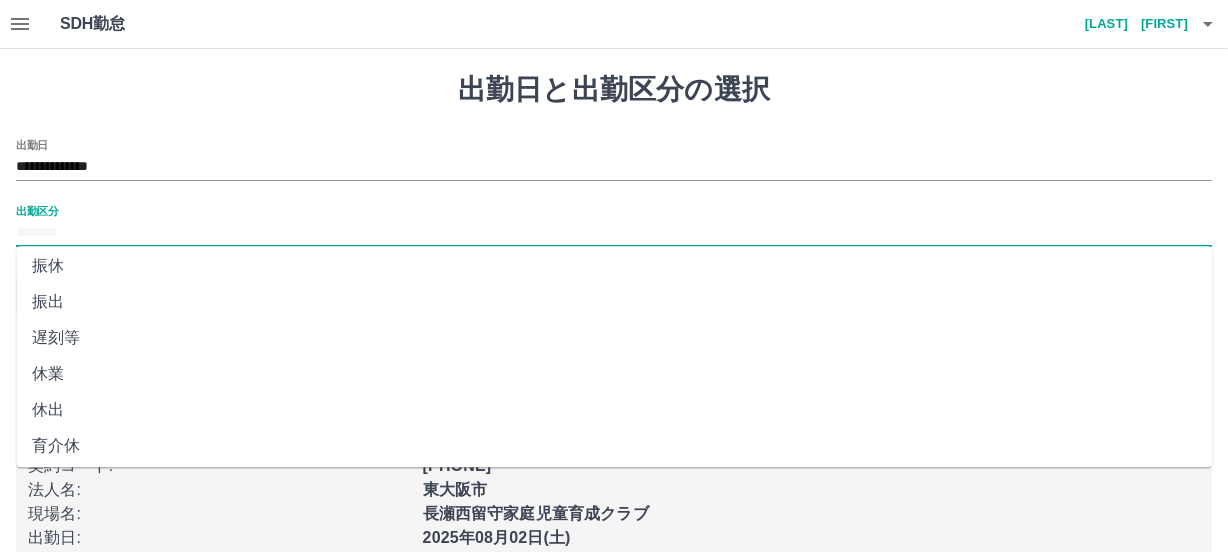 scroll, scrollTop: 181, scrollLeft: 0, axis: vertical 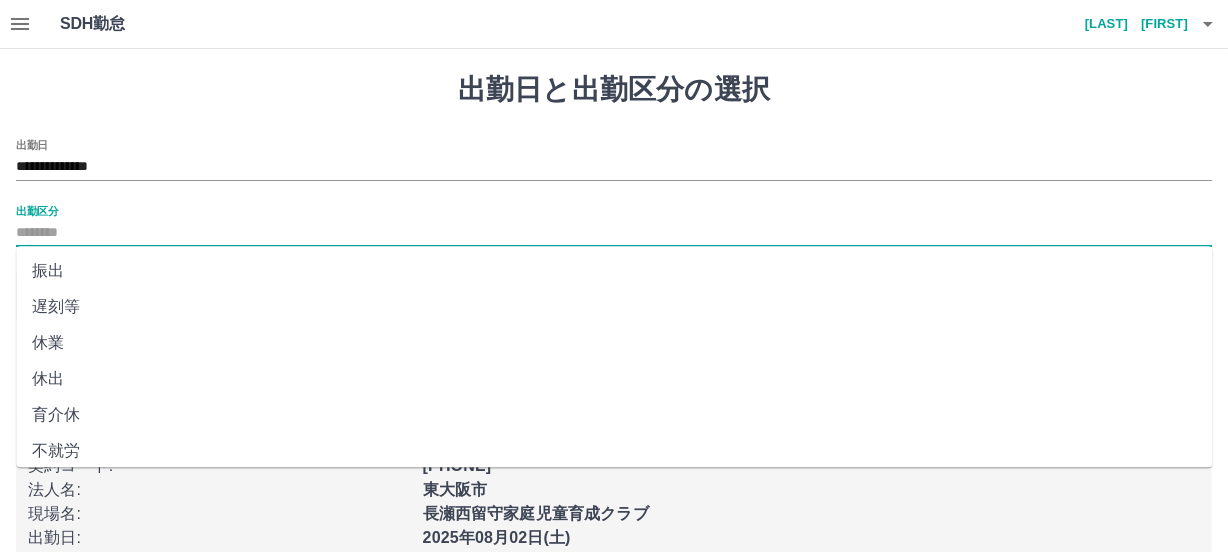 click on "休出" at bounding box center [614, 379] 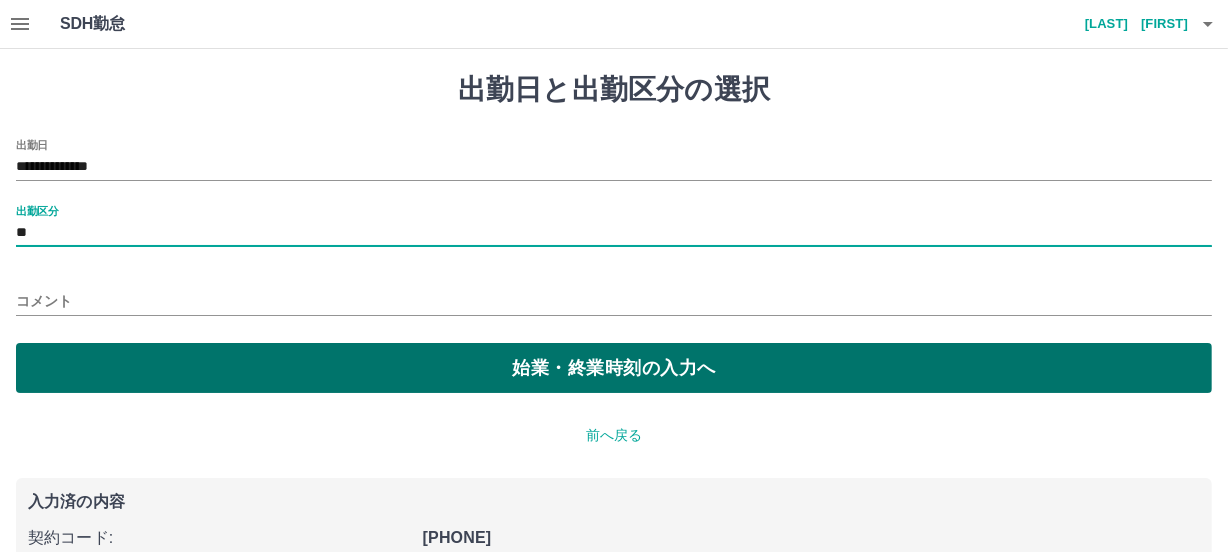 click on "始業・終業時刻の入力へ" at bounding box center [614, 368] 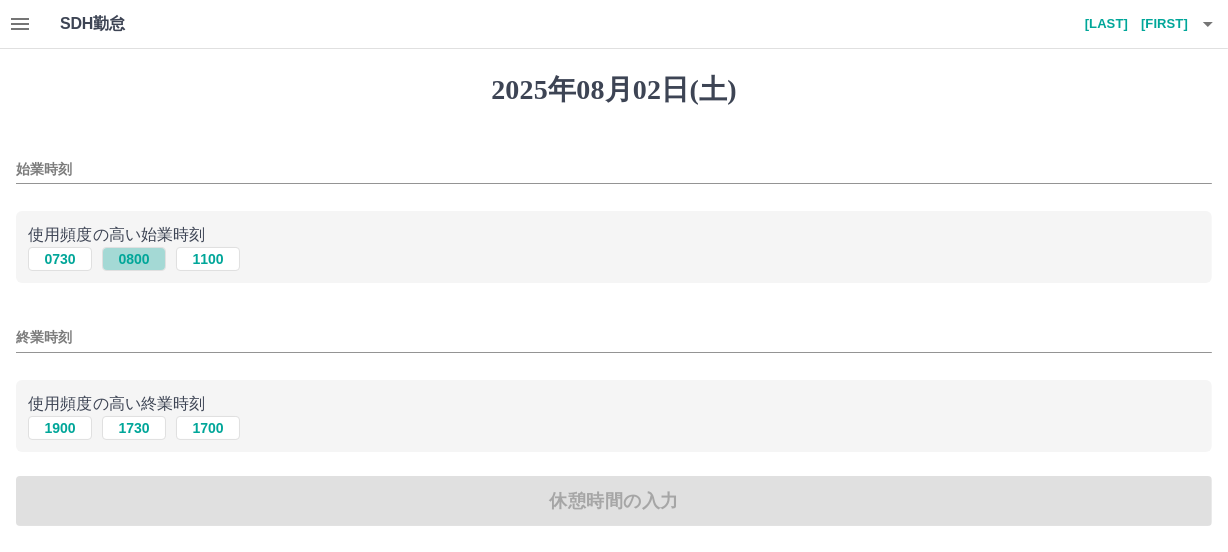 click on "0800" at bounding box center (134, 259) 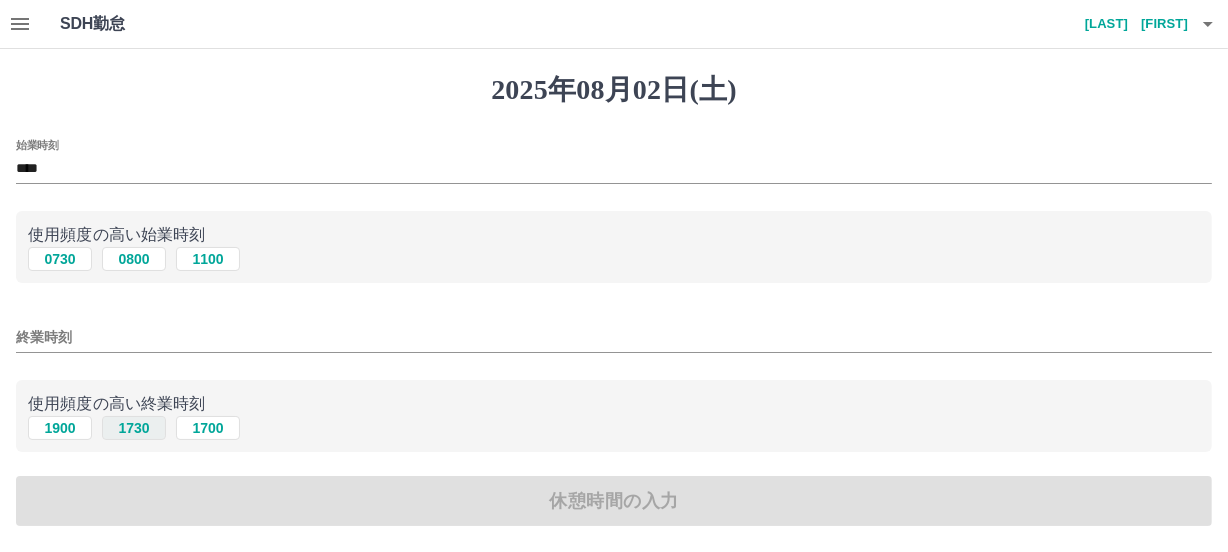 click on "1730" at bounding box center [134, 428] 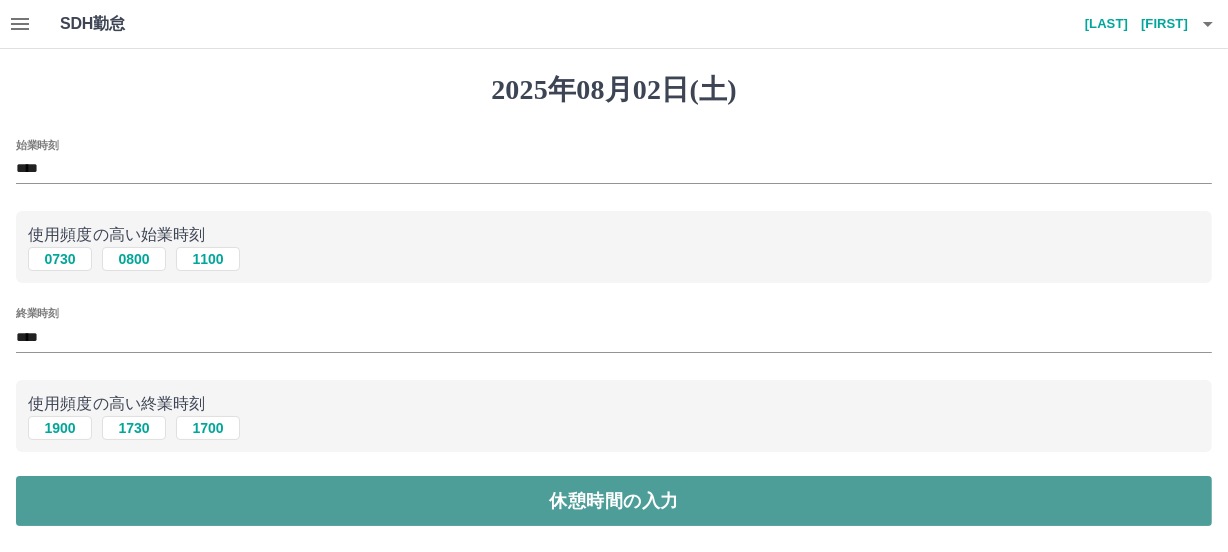 click on "休憩時間の入力" at bounding box center [614, 501] 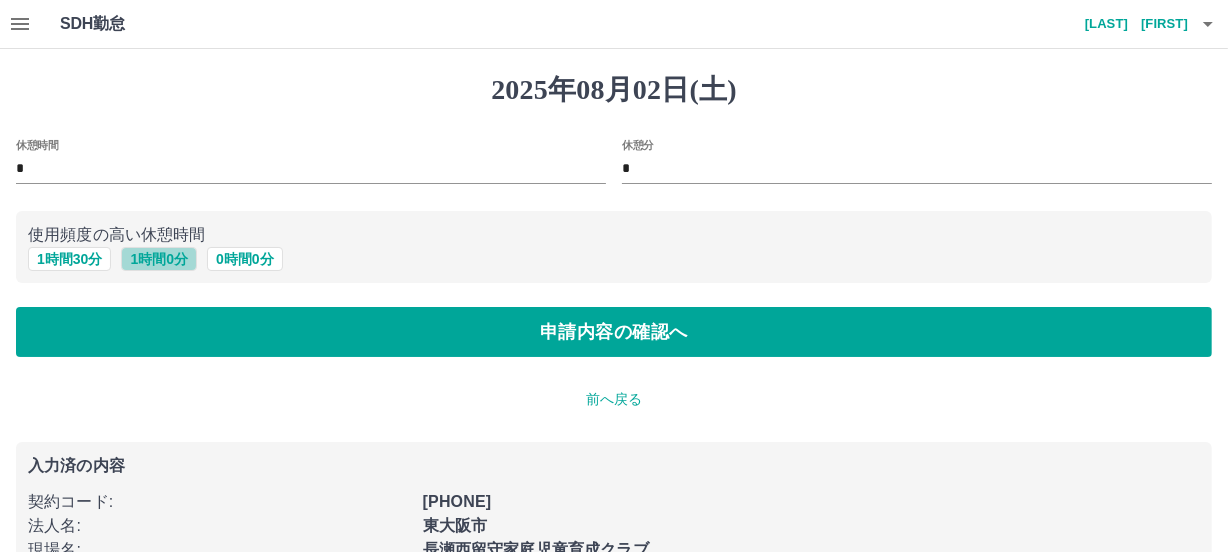 click on "1 時間 0 分" at bounding box center [159, 259] 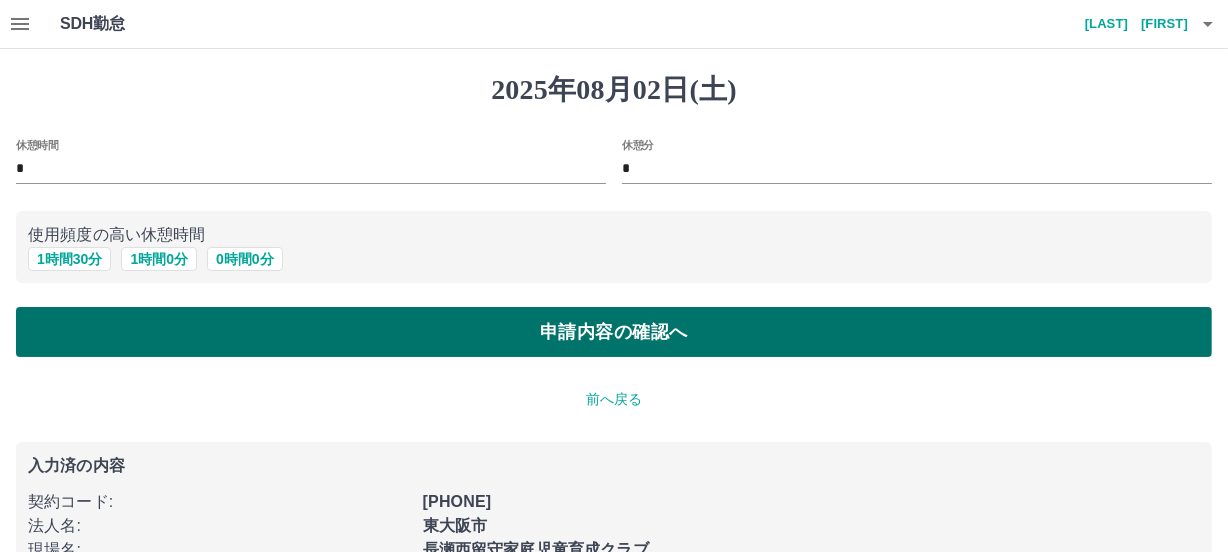click on "申請内容の確認へ" at bounding box center [614, 332] 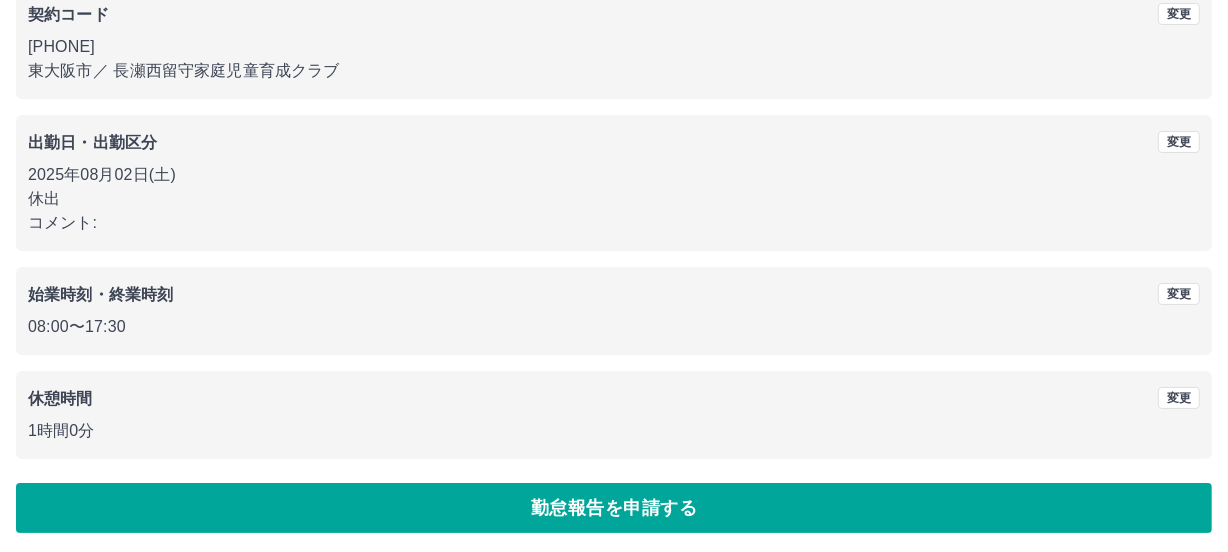scroll, scrollTop: 196, scrollLeft: 0, axis: vertical 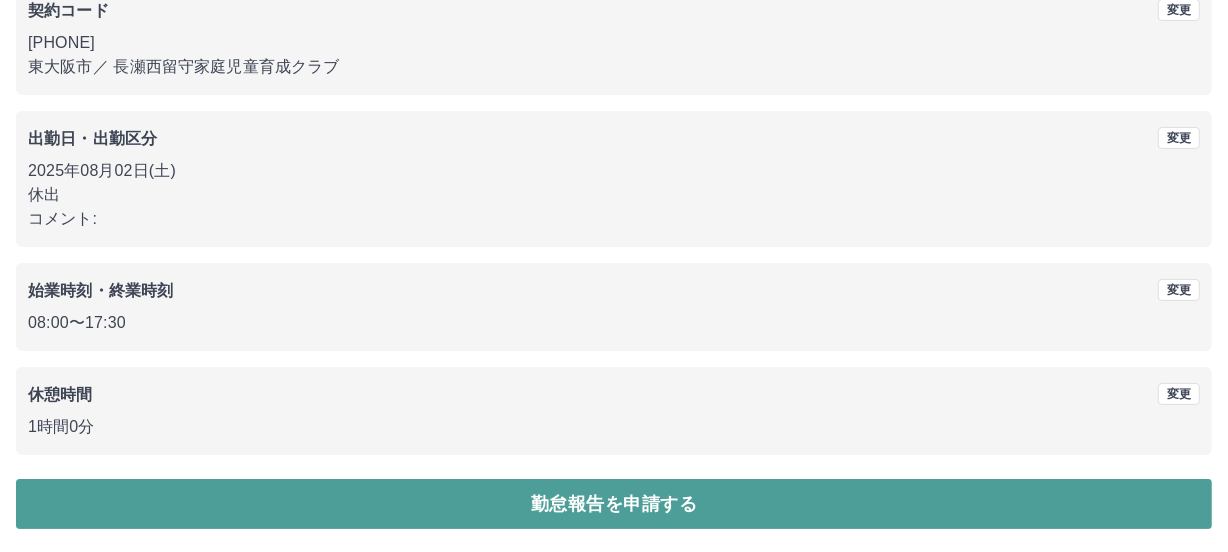 click on "勤怠報告を申請する" at bounding box center (614, 504) 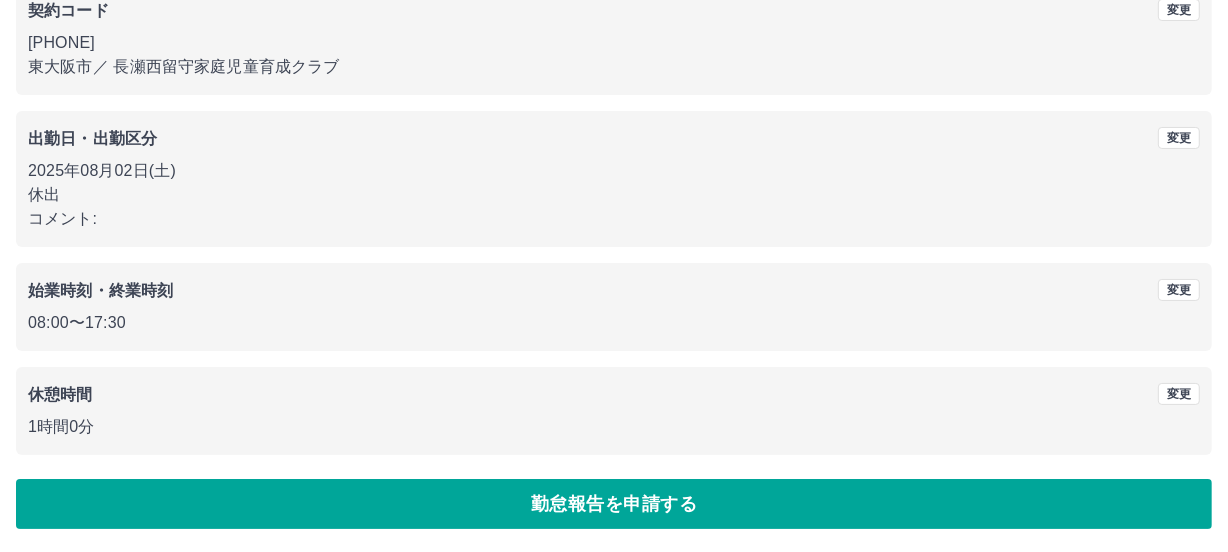 scroll, scrollTop: 0, scrollLeft: 0, axis: both 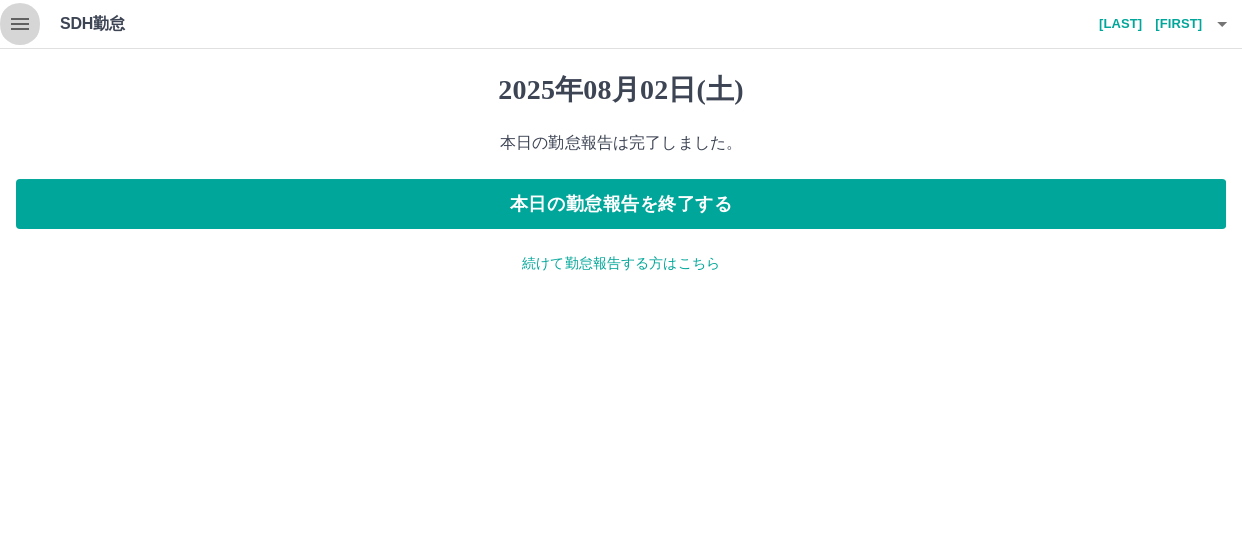 click 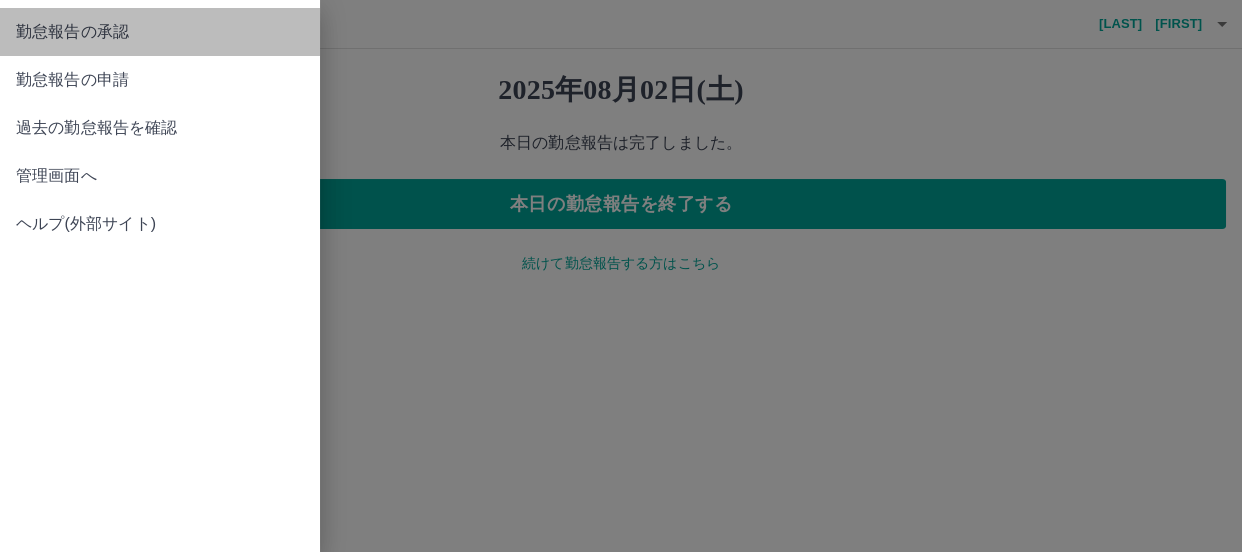 click on "勤怠報告の承認" at bounding box center (160, 32) 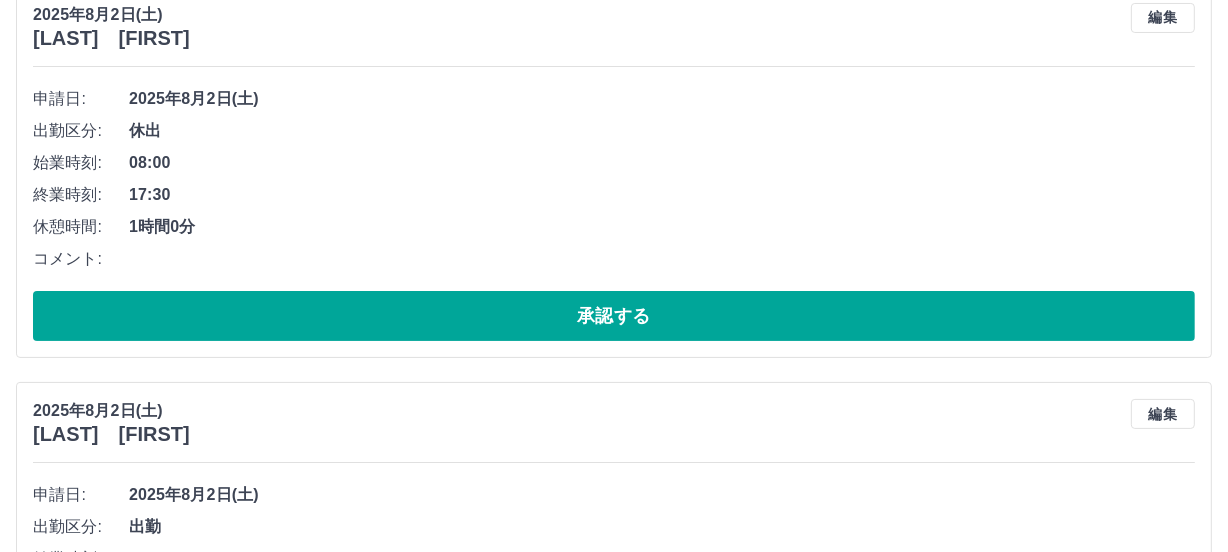 scroll, scrollTop: 282, scrollLeft: 0, axis: vertical 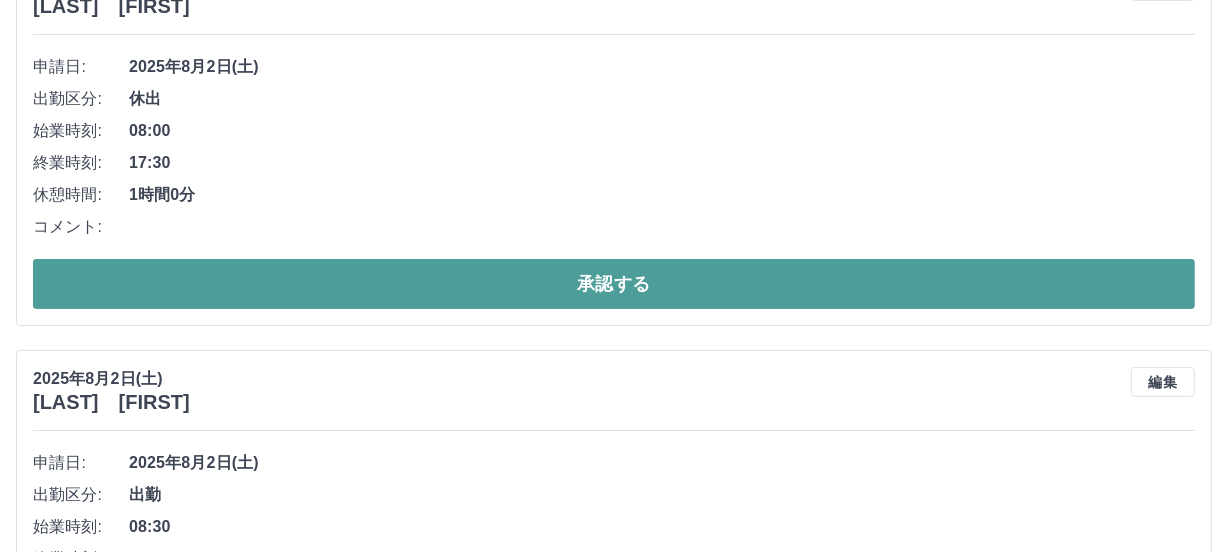 click on "承認する" at bounding box center (614, 284) 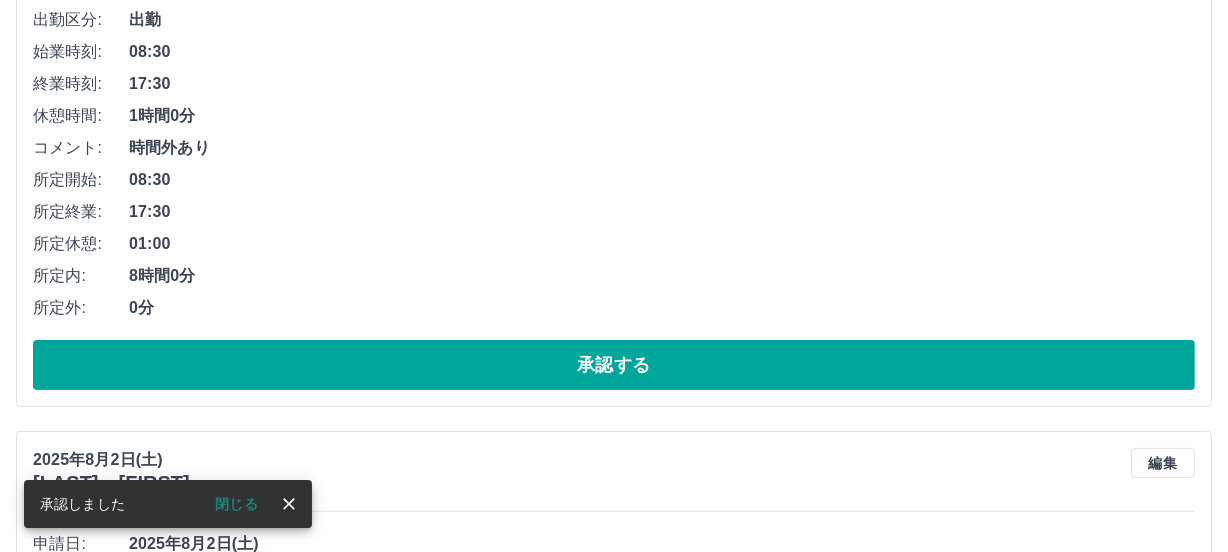 scroll, scrollTop: 363, scrollLeft: 0, axis: vertical 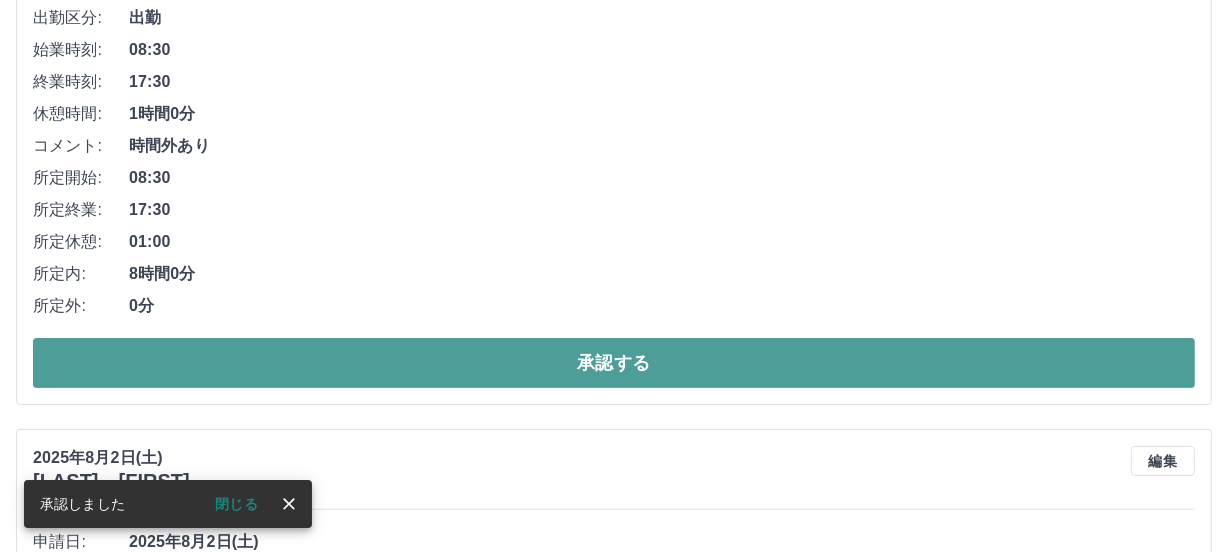 click on "承認する" at bounding box center (614, 363) 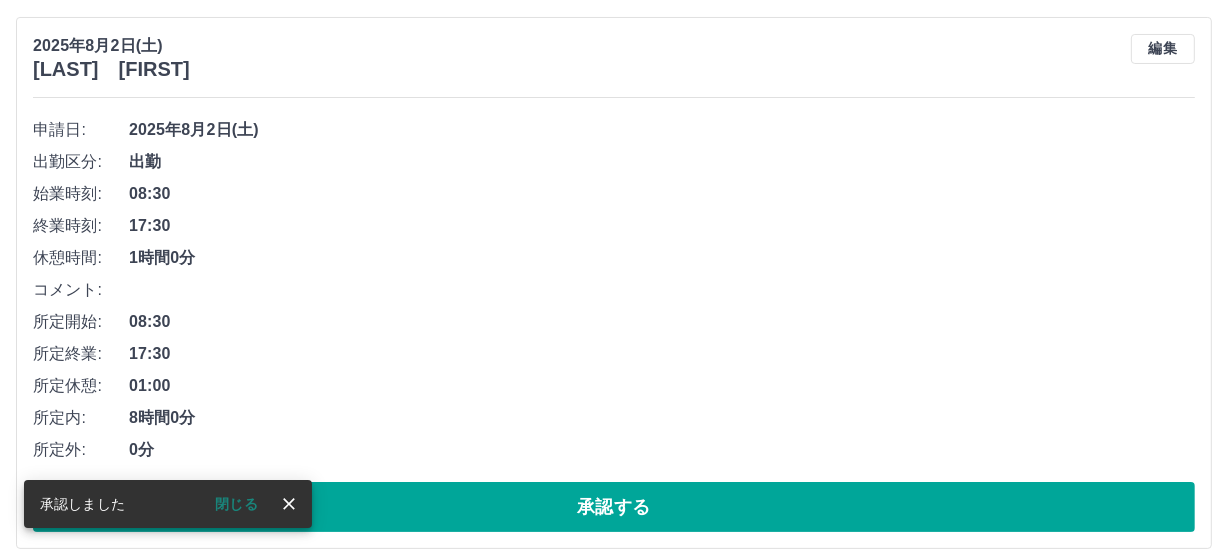 scroll, scrollTop: 240, scrollLeft: 0, axis: vertical 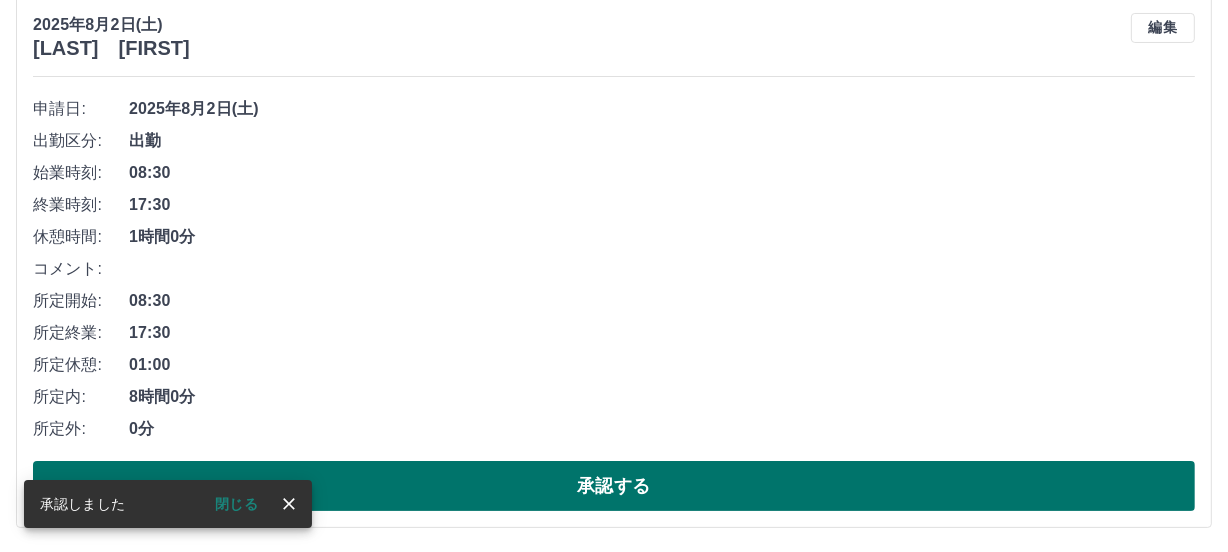 click on "承認する" at bounding box center (614, 486) 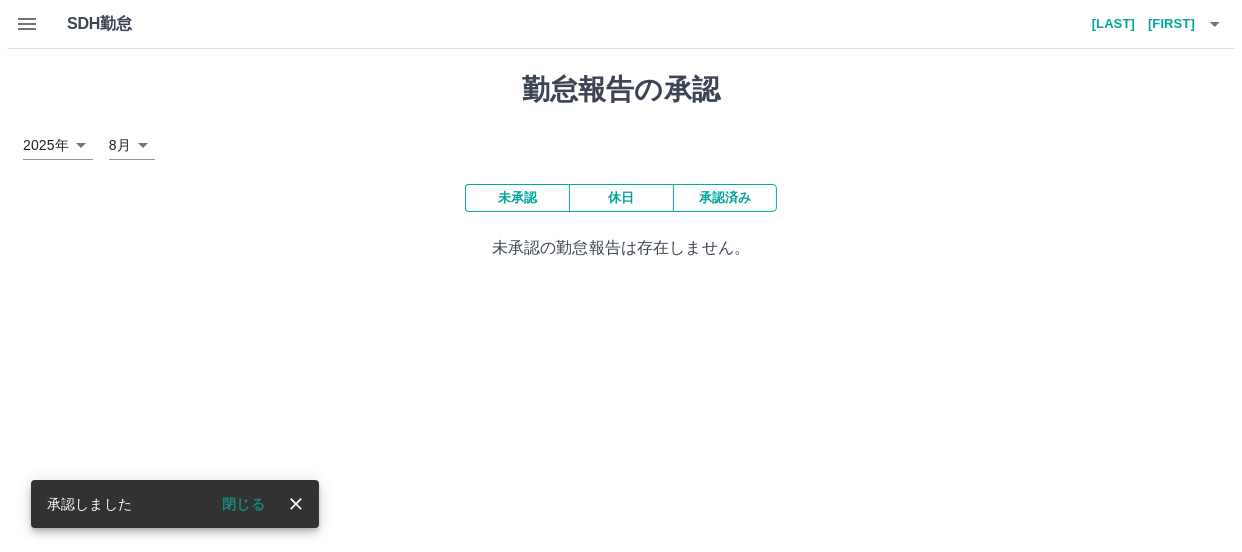 scroll, scrollTop: 0, scrollLeft: 0, axis: both 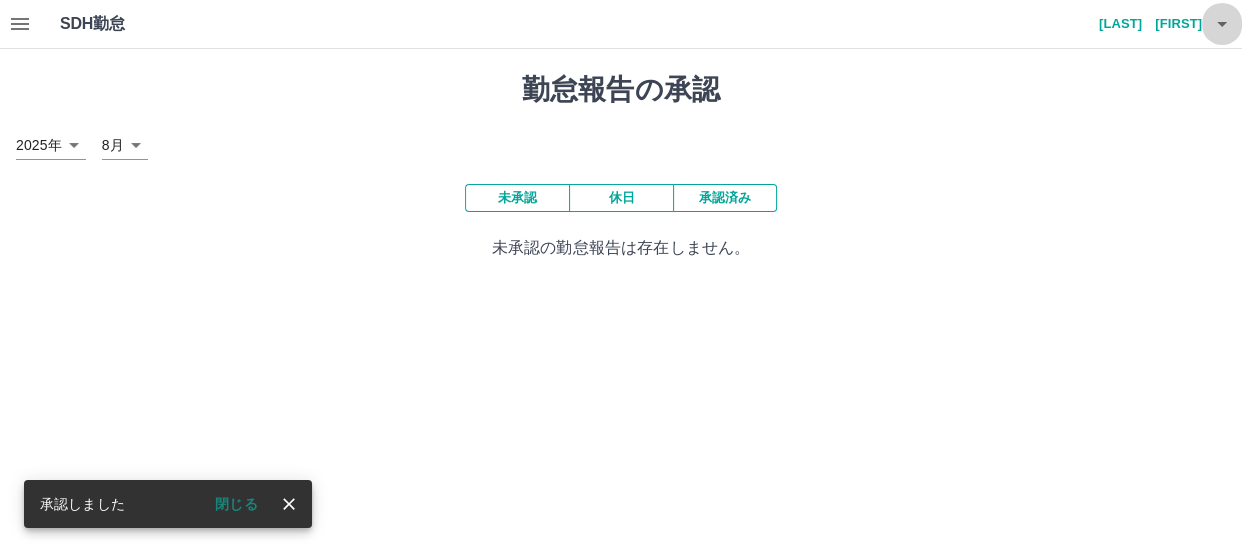 click 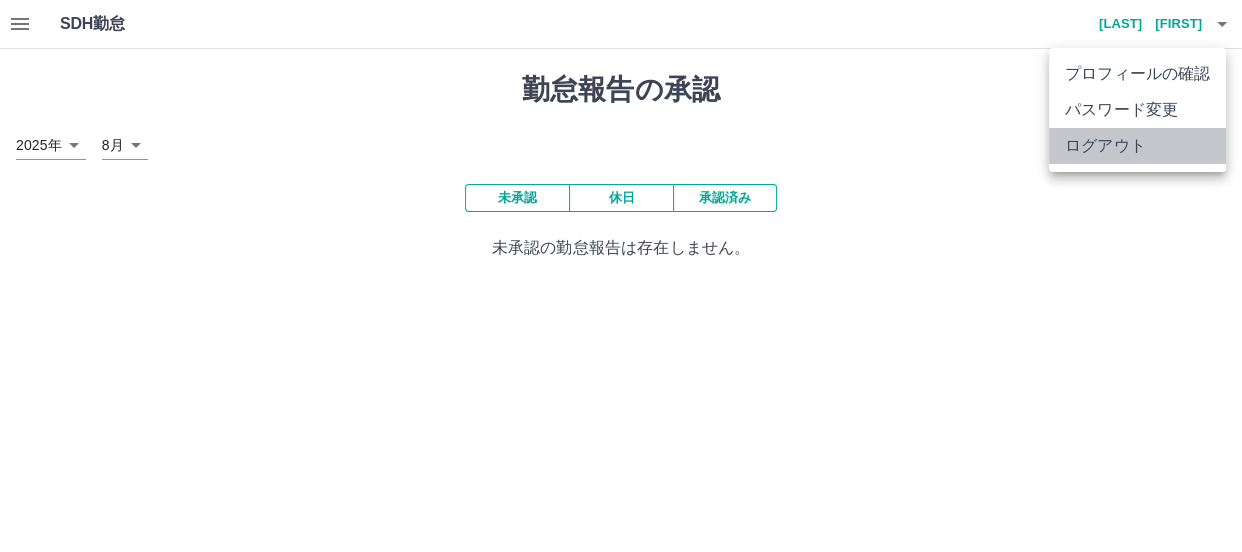 click on "ログアウト" at bounding box center [1137, 146] 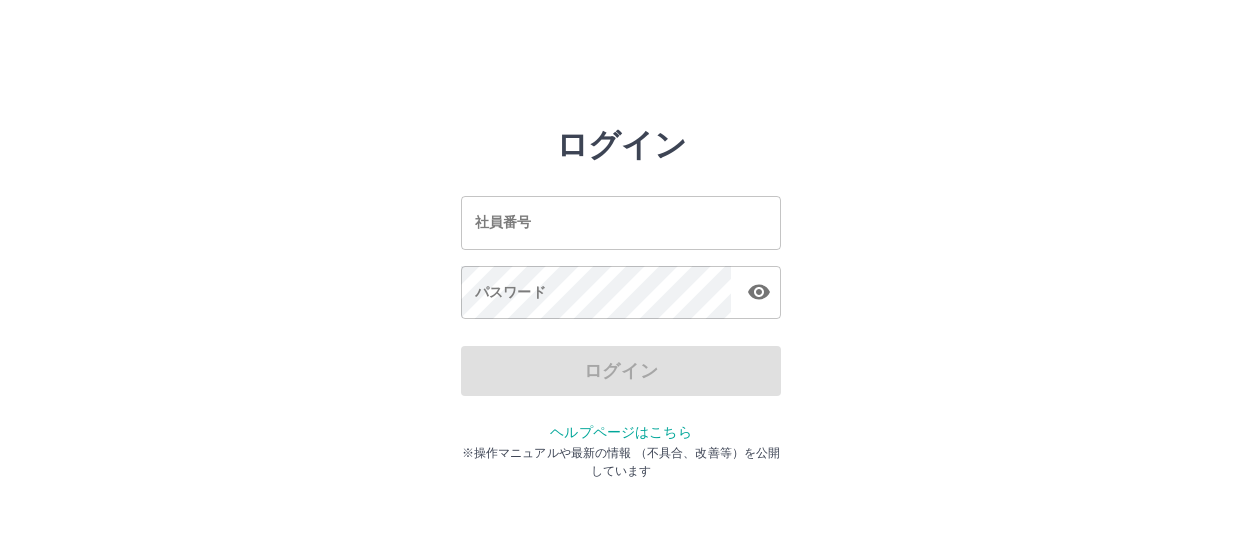 scroll, scrollTop: 0, scrollLeft: 0, axis: both 